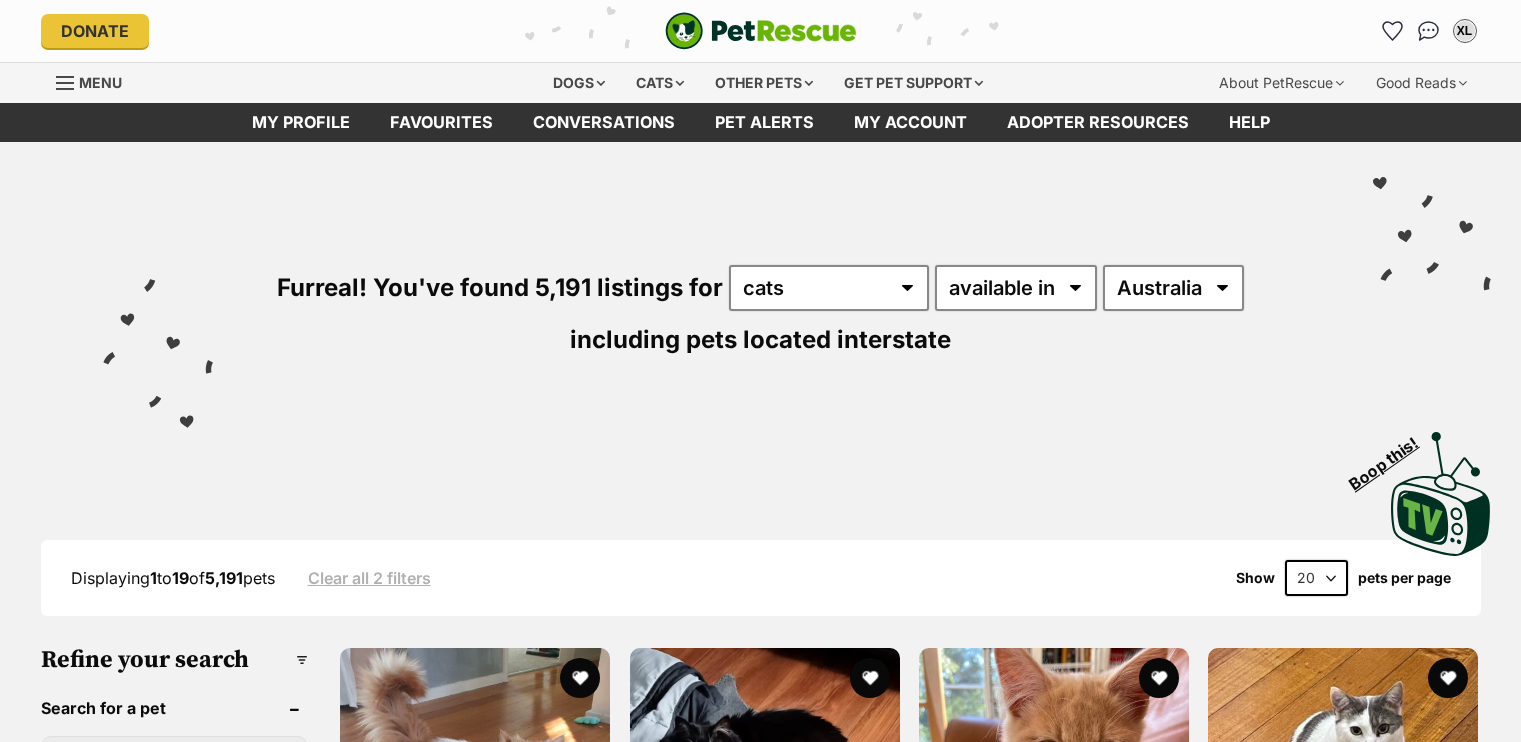 scroll, scrollTop: 0, scrollLeft: 0, axis: both 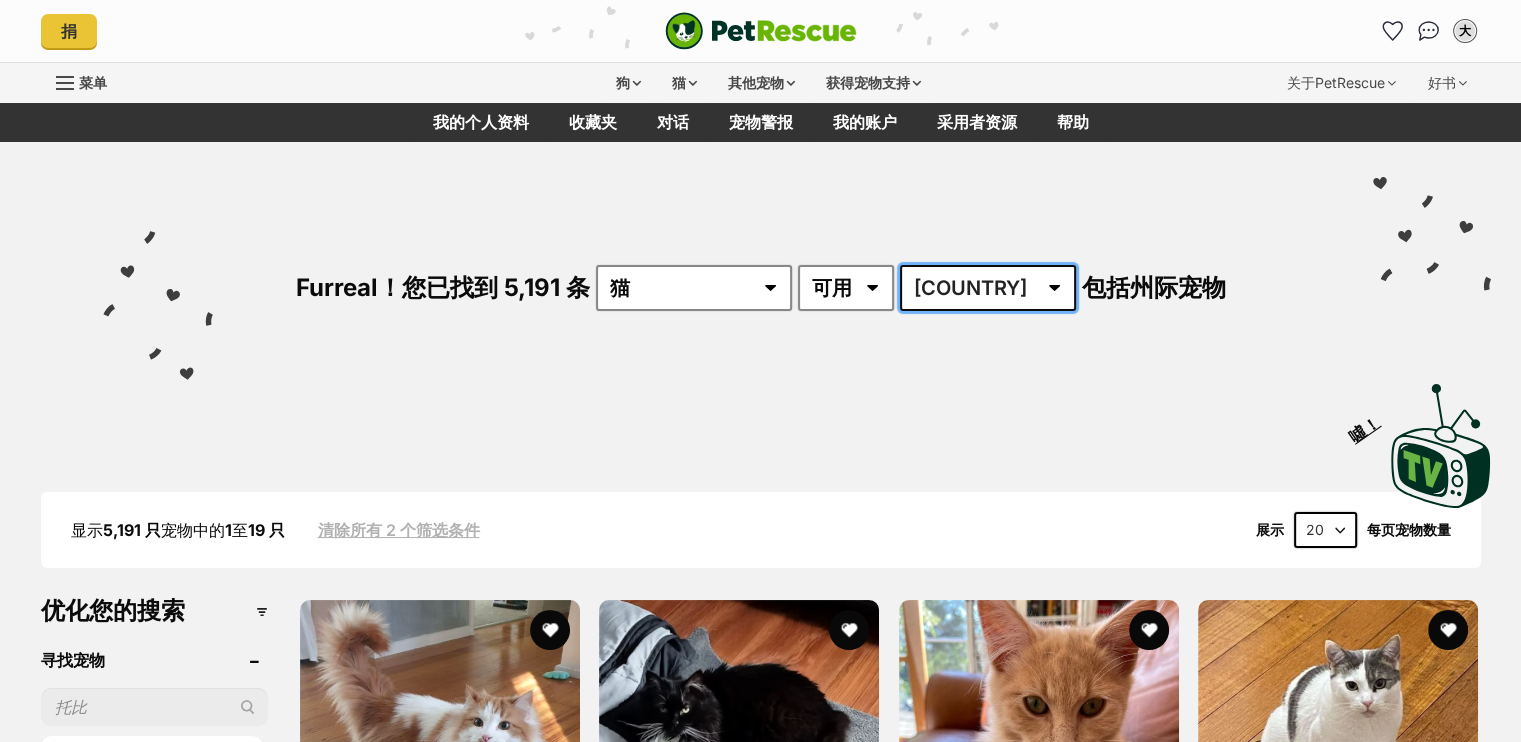 click on "澳大利亚
行为
新南威尔士州
新约
昆士兰州
南非
塔斯马尼亚州
维多利亚州
西澳" at bounding box center (988, 288) 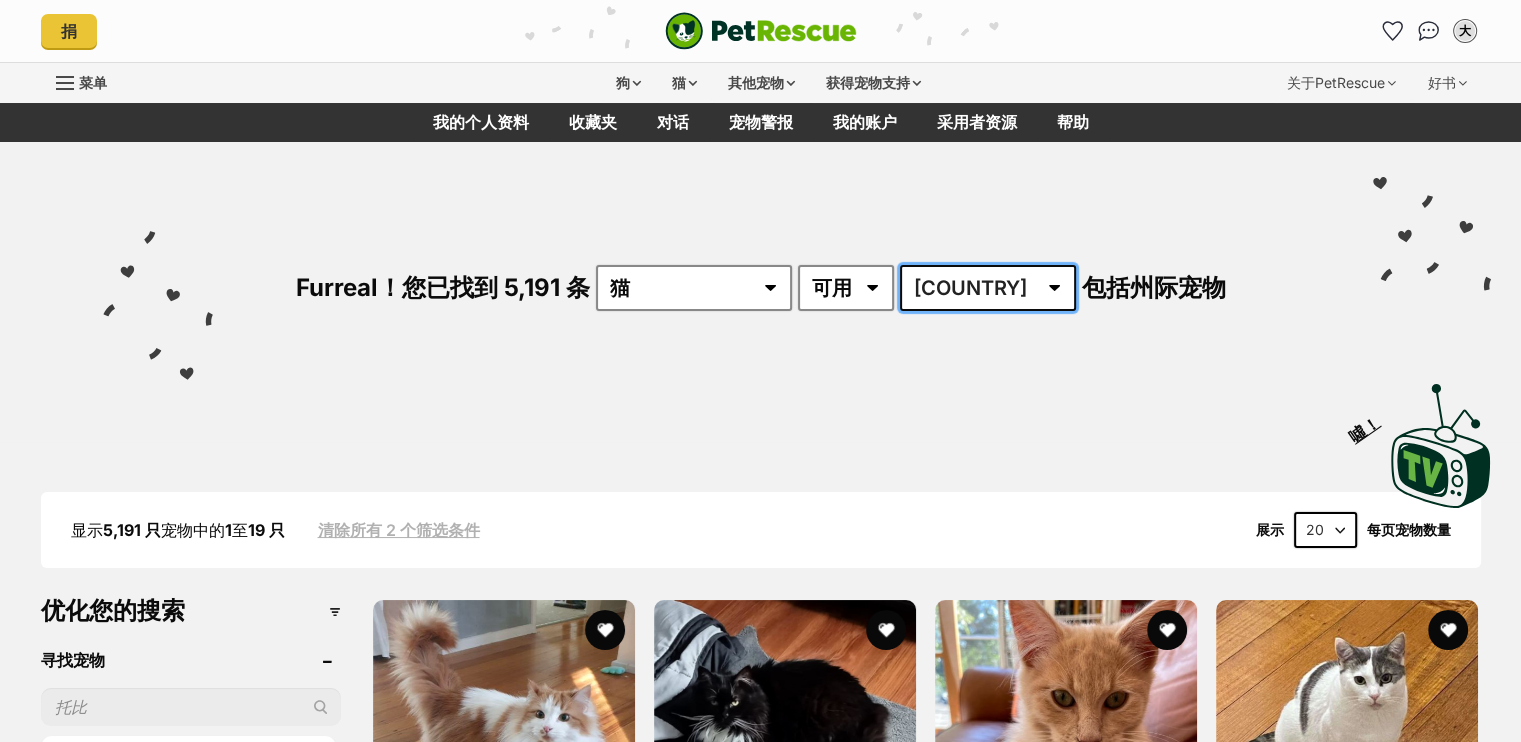 select on "QLD" 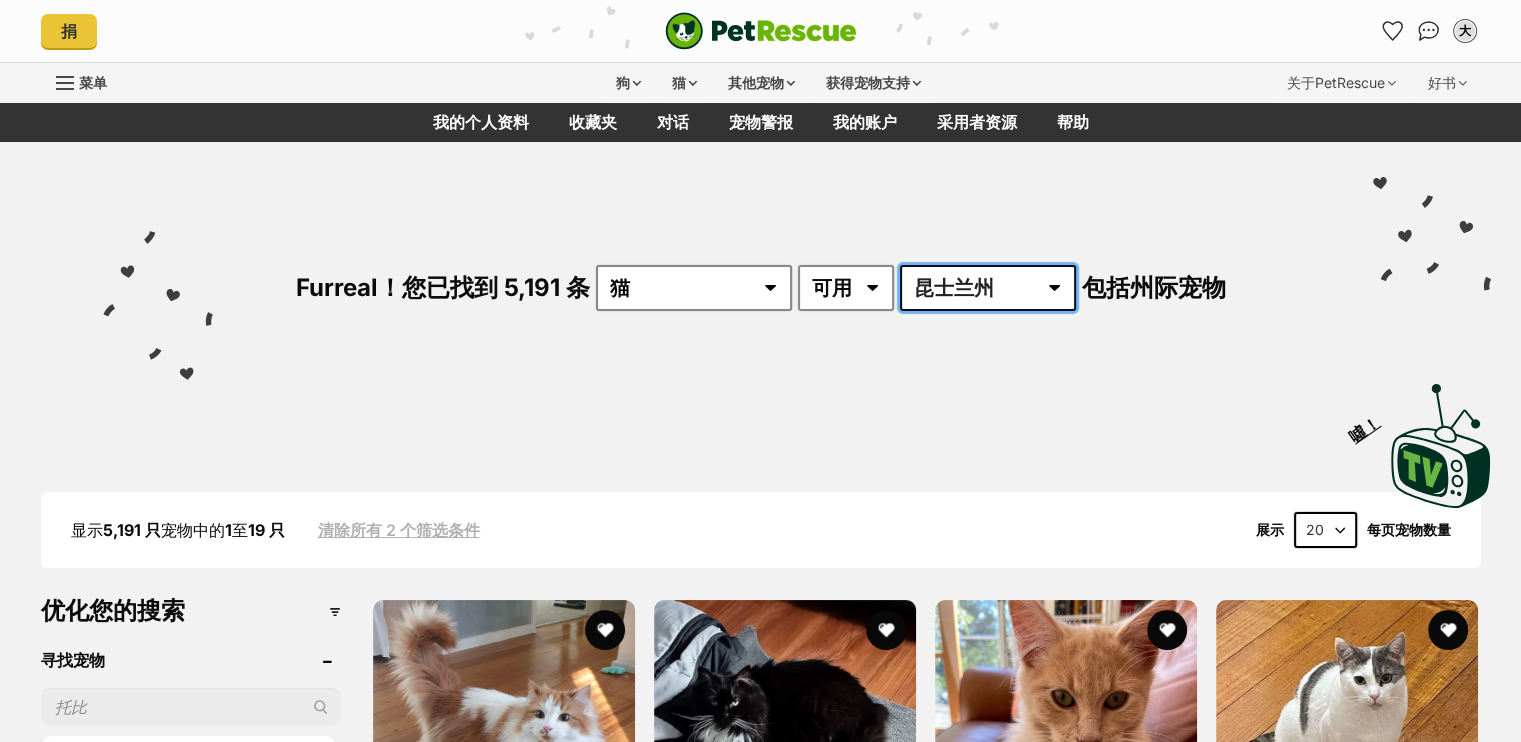 click on "澳大利亚
行为
新南威尔士州
新约
昆士兰州
南非
塔斯马尼亚州
维多利亚州
西澳" at bounding box center (988, 288) 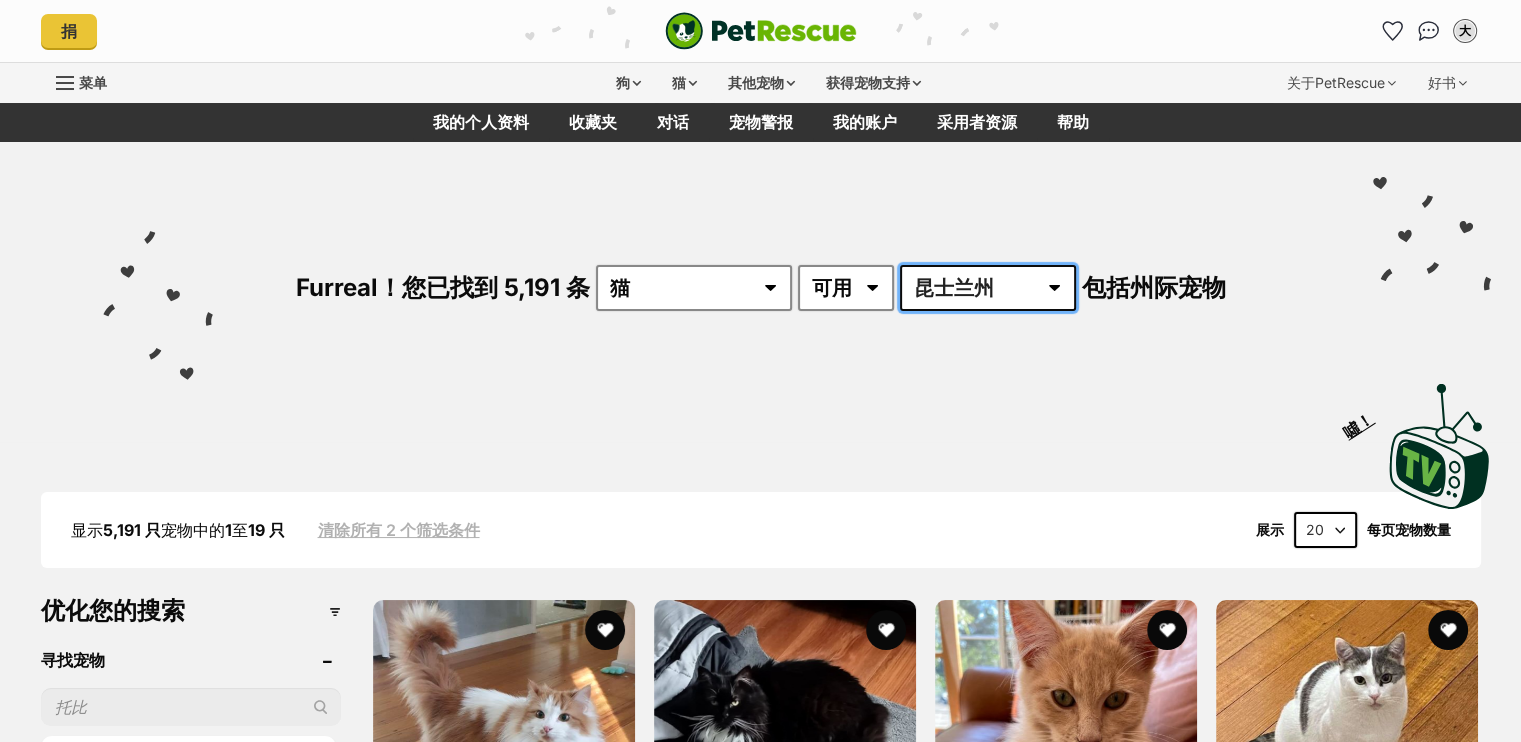 scroll, scrollTop: 0, scrollLeft: 0, axis: both 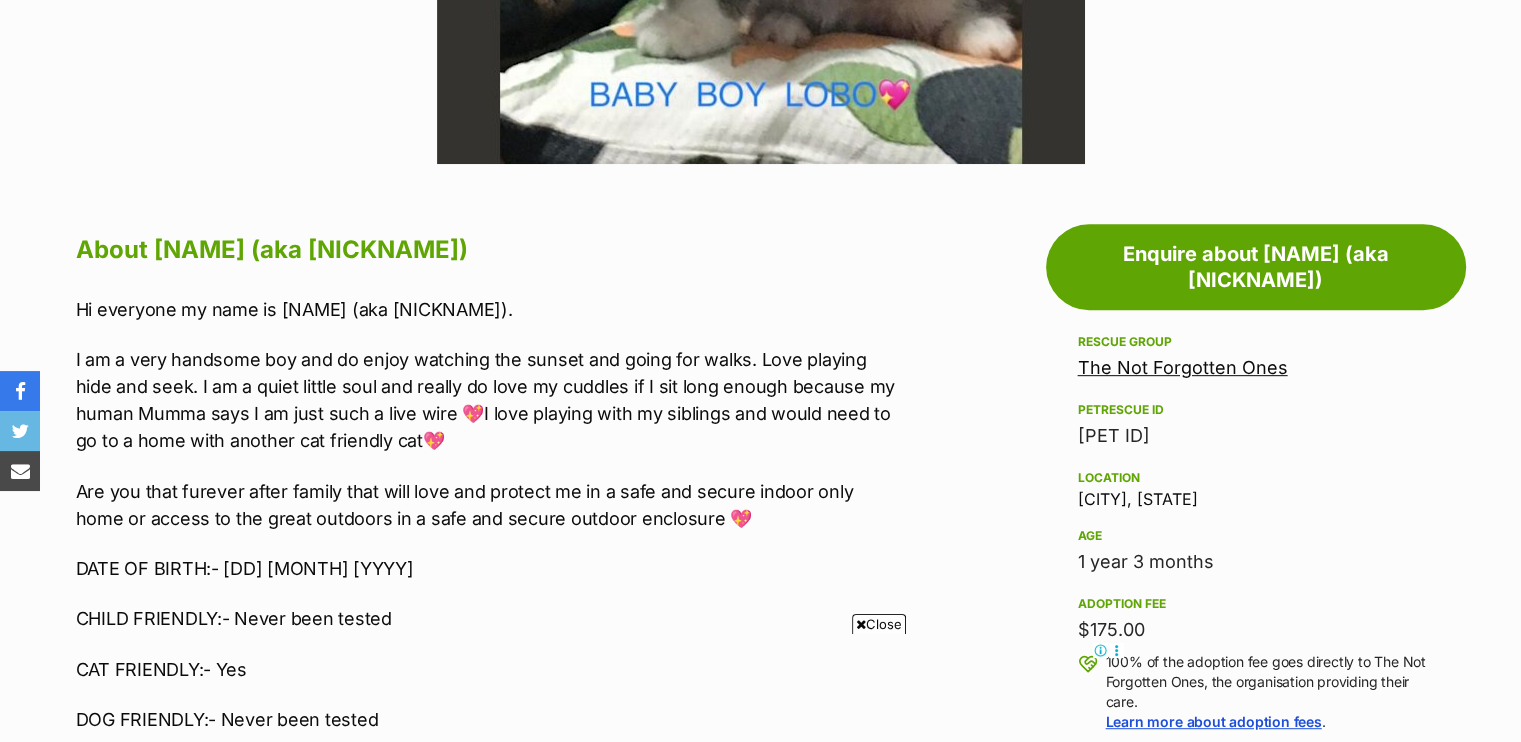 click on "Advertisement
Adoption information
I've been adopted!
This pet is no longer available
On Hold
Enquire about Lobo (aka Obie)
Find available pets like this!
Rescue group
The Not Forgotten Ones
PetRescue ID
1054625
Location
Maryborough, QLD
Age
1 year 3 months
Adoption fee
$175.00
100% of the adoption fee goes directly to The Not Forgotten Ones, the organisation providing their care.
Learn more about adoption fees .
Coat
Short
Microchip number
953010006234079
Last updated
02 Aug, 2025
Pre-adoption checks
Desexed
Vaccinated
Interstate adoption (QLD only)
Wormed
I'd prefer a home that
Doesn't have dogs
Doesn't have kids under 5
About Lobo (aka Obie)
Hi everyone my name is Lobo (aka Obie).
CAT  FRIENDLY:-   Yes" at bounding box center [761, 1306] 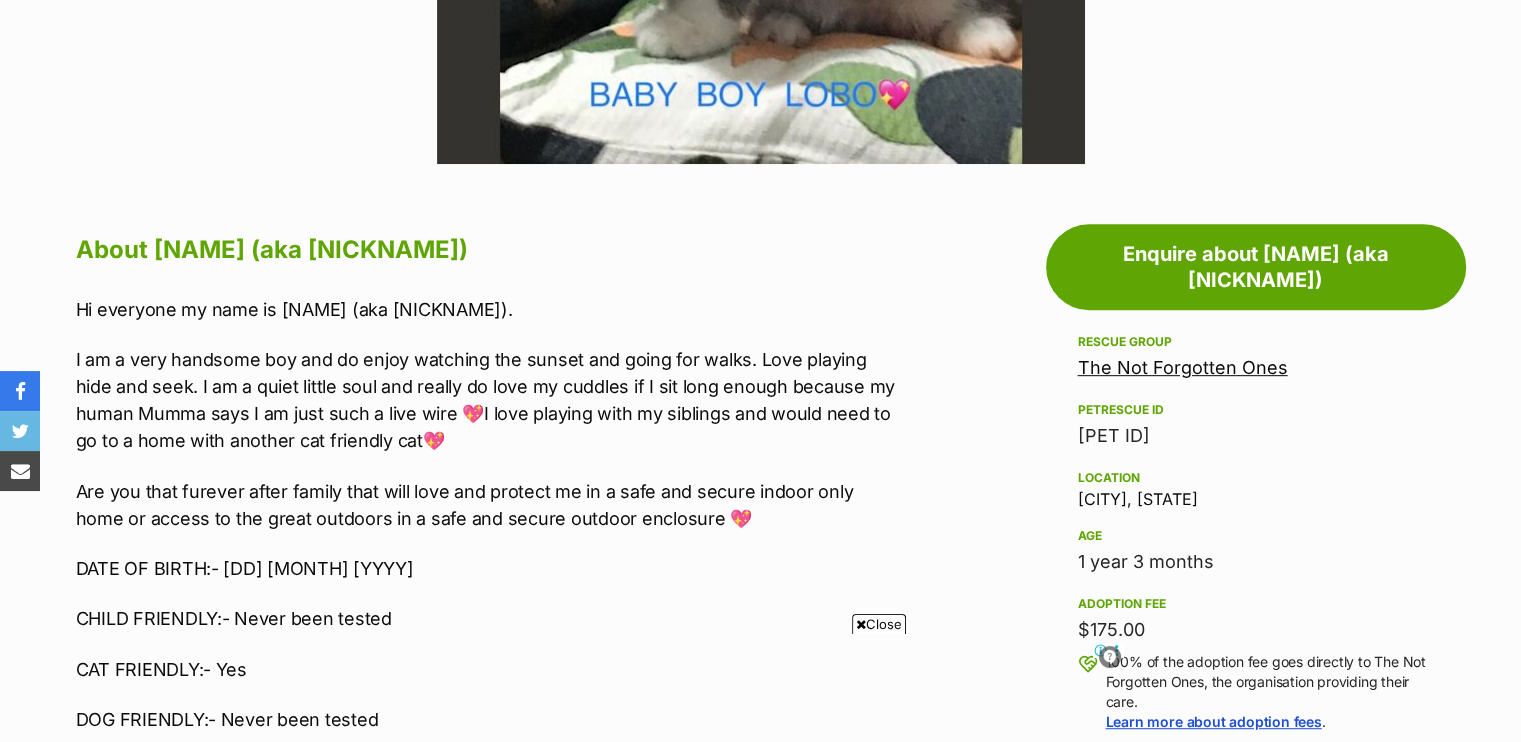 drag, startPoint x: 1297, startPoint y: 1, endPoint x: 769, endPoint y: 224, distance: 573.1605 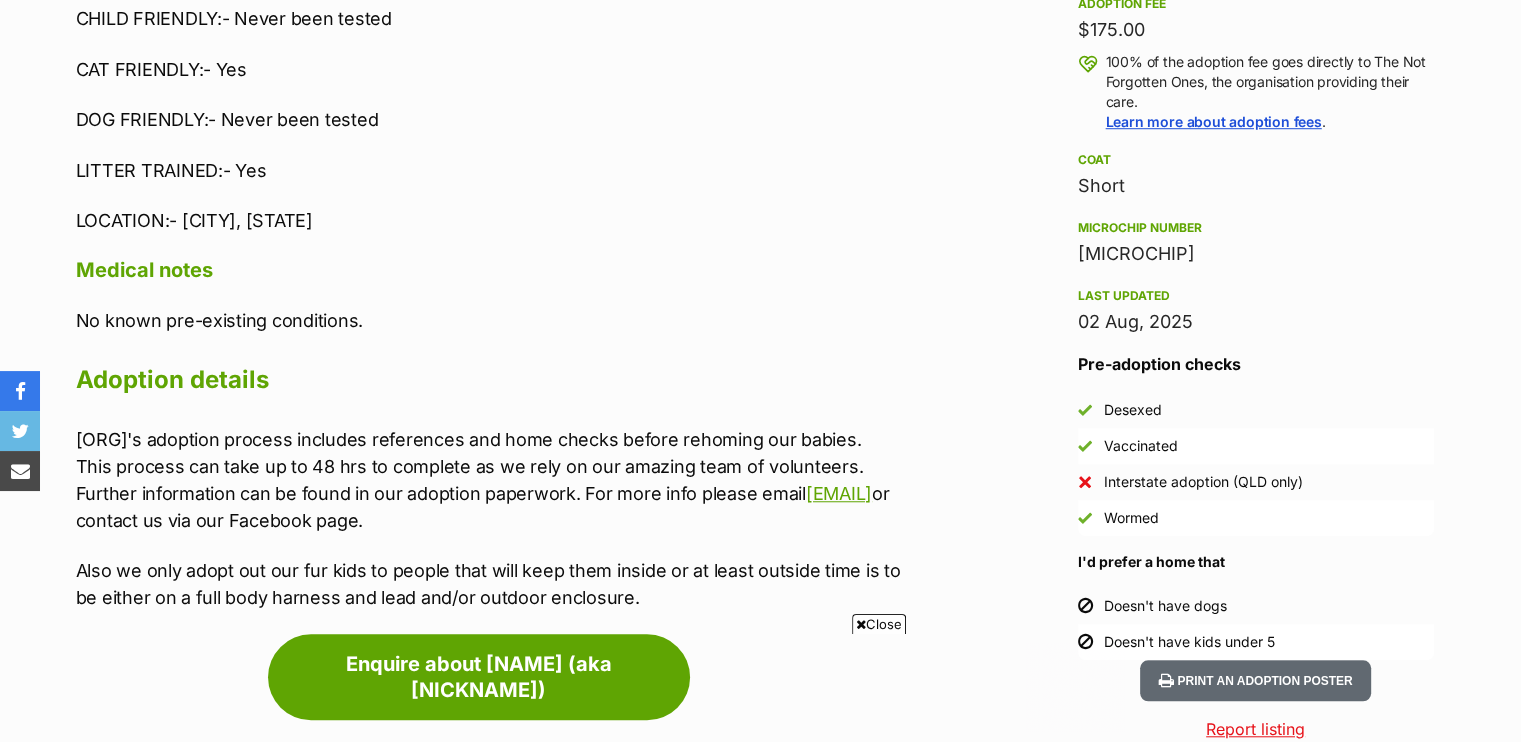 scroll, scrollTop: 1696, scrollLeft: 0, axis: vertical 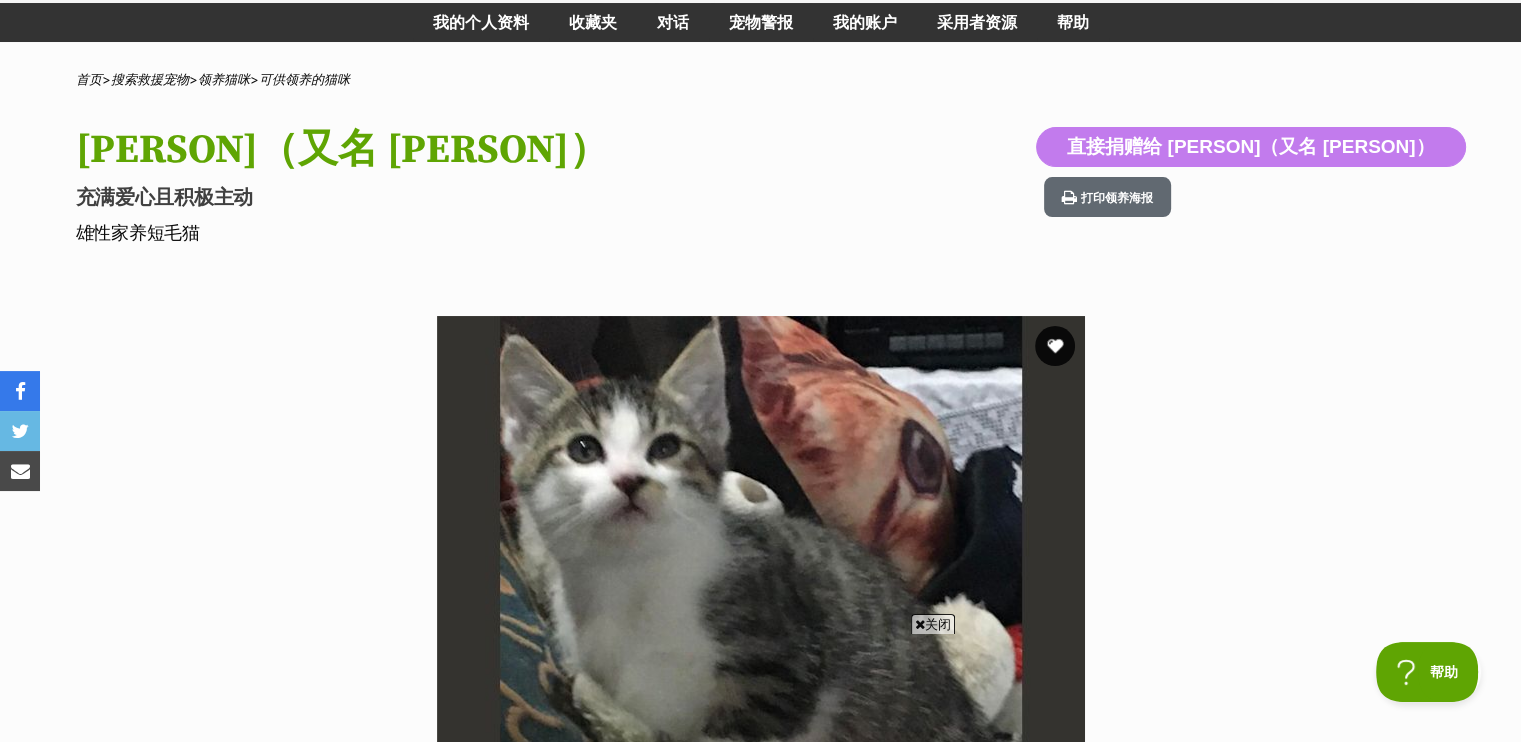 click on "洛博（又名奥比）" at bounding box center (499, 150) 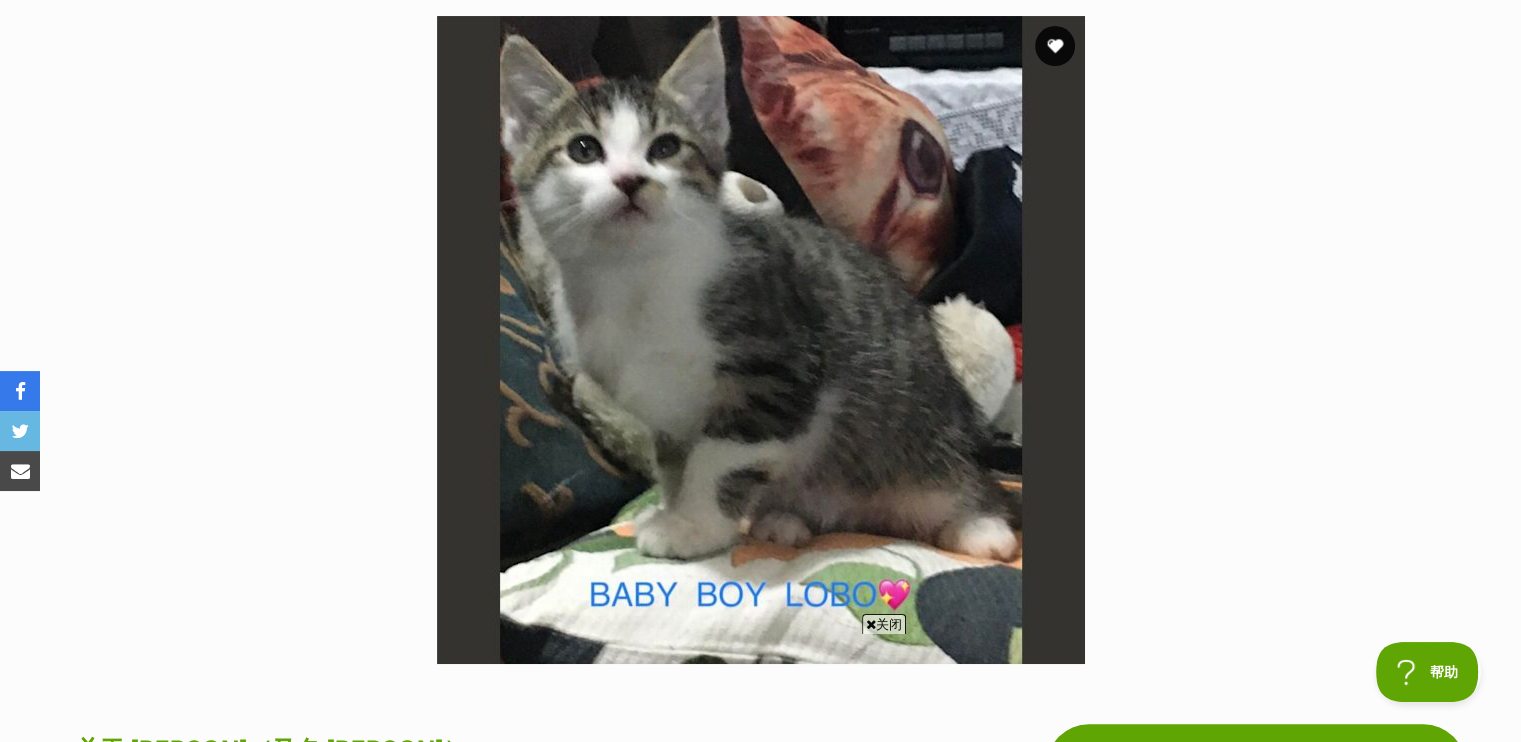 scroll, scrollTop: 0, scrollLeft: 0, axis: both 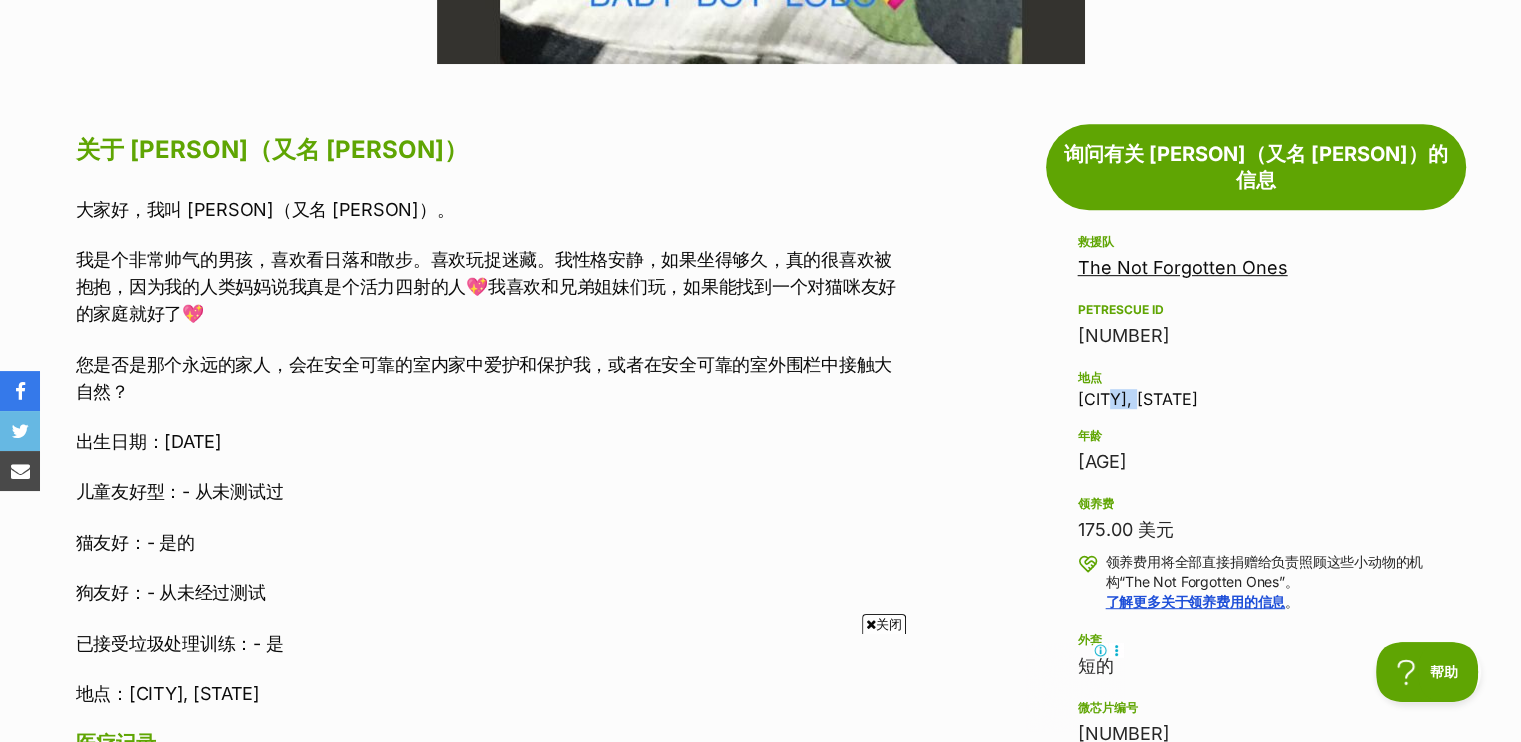 drag, startPoint x: 1125, startPoint y: 372, endPoint x: 1192, endPoint y: 363, distance: 67.601776 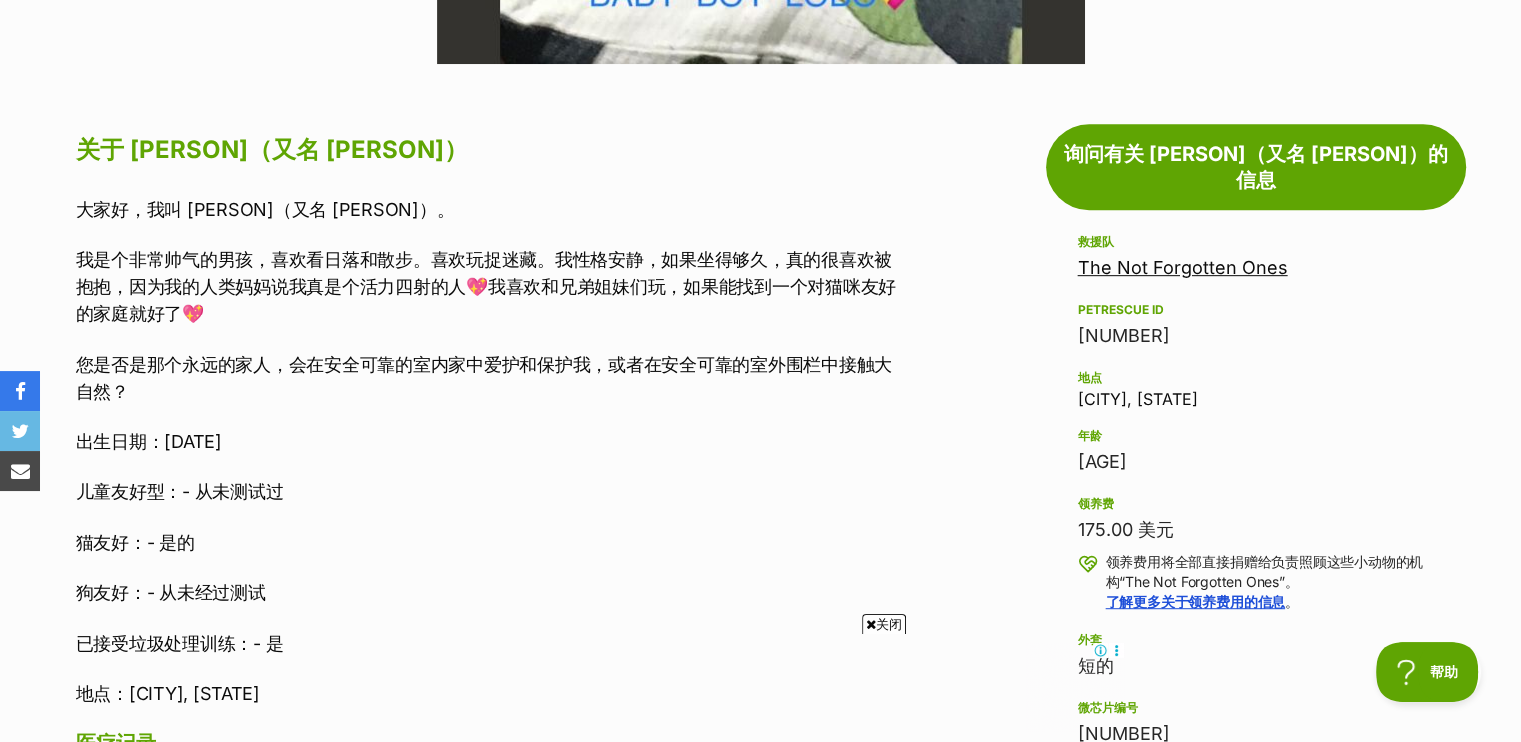 click on "地点
昆士兰州玛丽伯勒" at bounding box center [1256, 387] 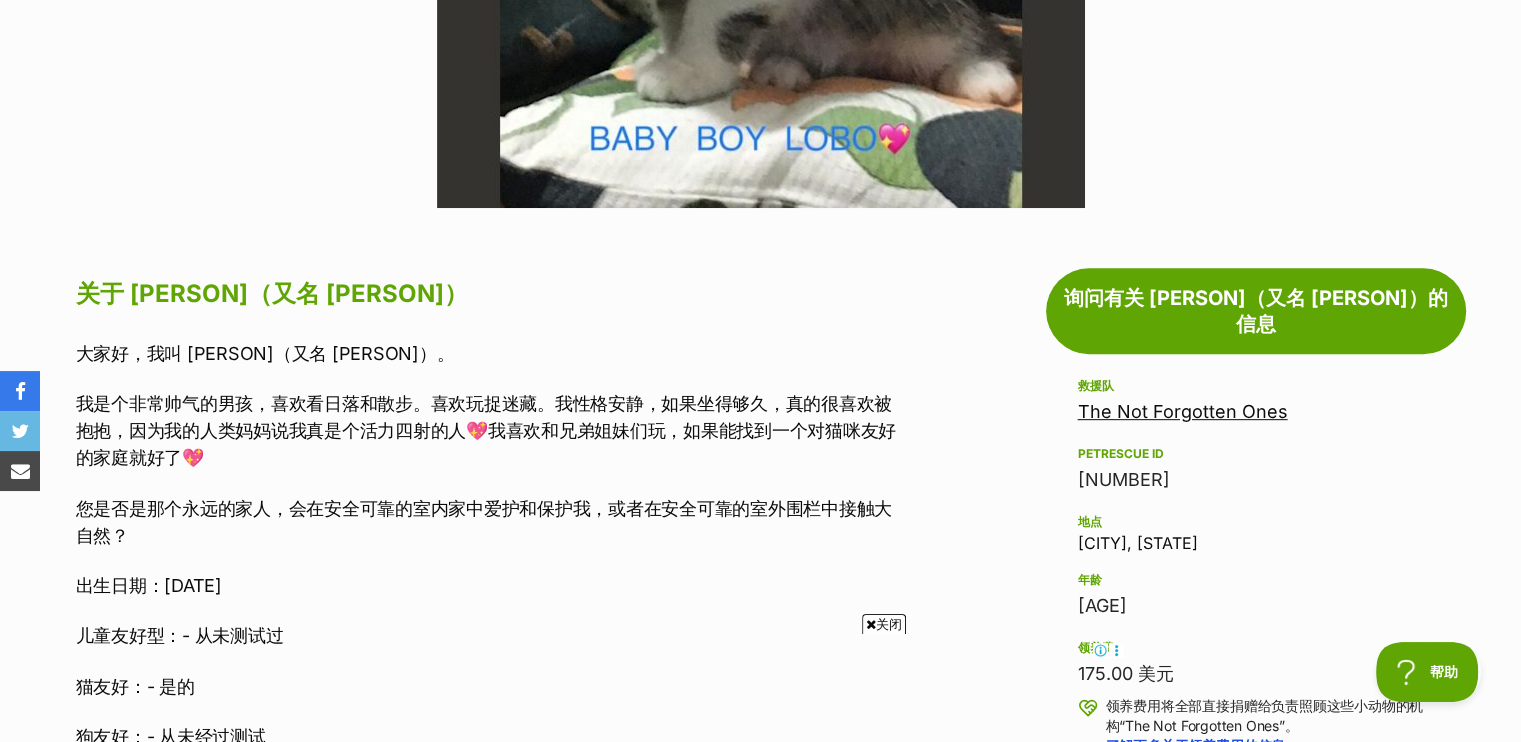 scroll, scrollTop: 800, scrollLeft: 0, axis: vertical 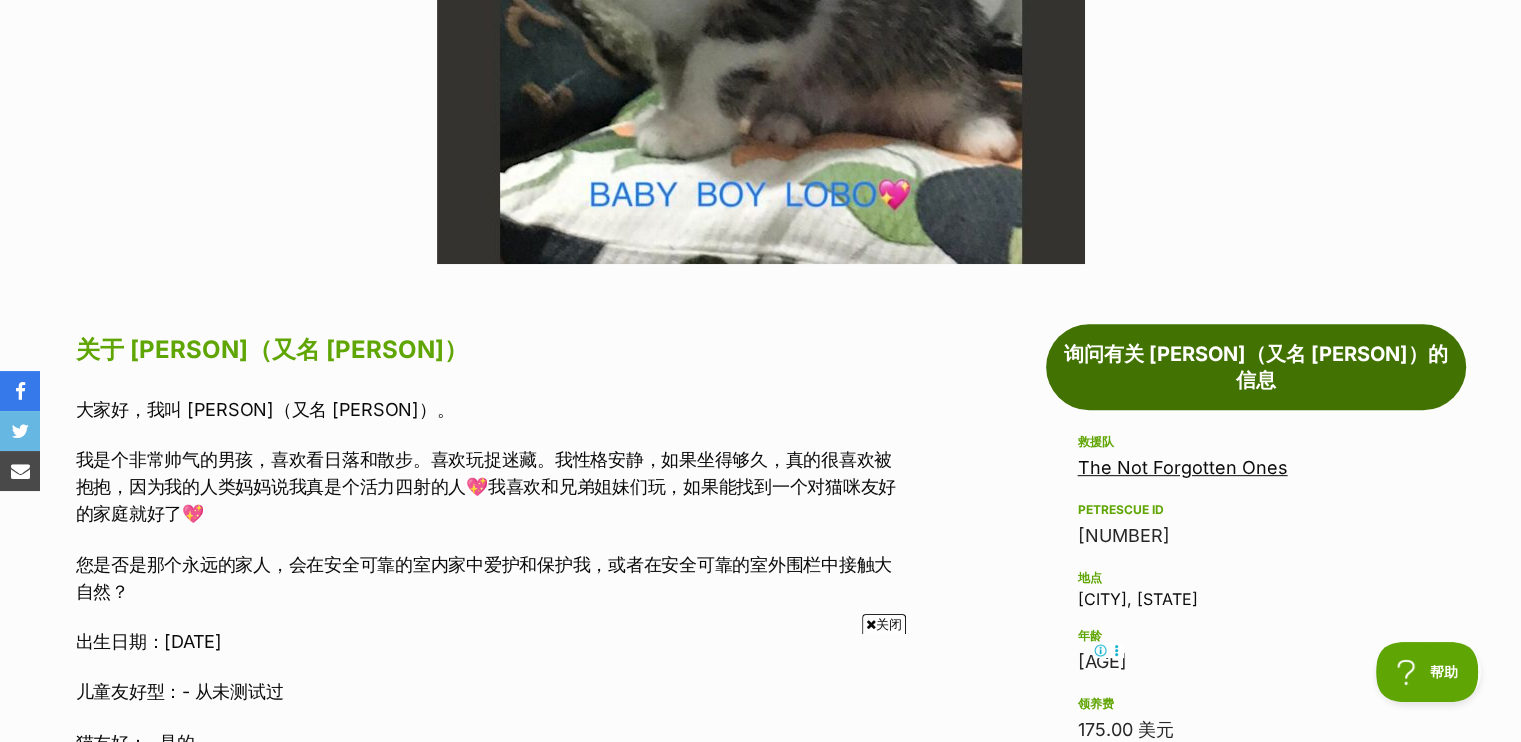 click on "询问有关 [NAME]（又名 [NAME]）的信息" at bounding box center [1256, 367] 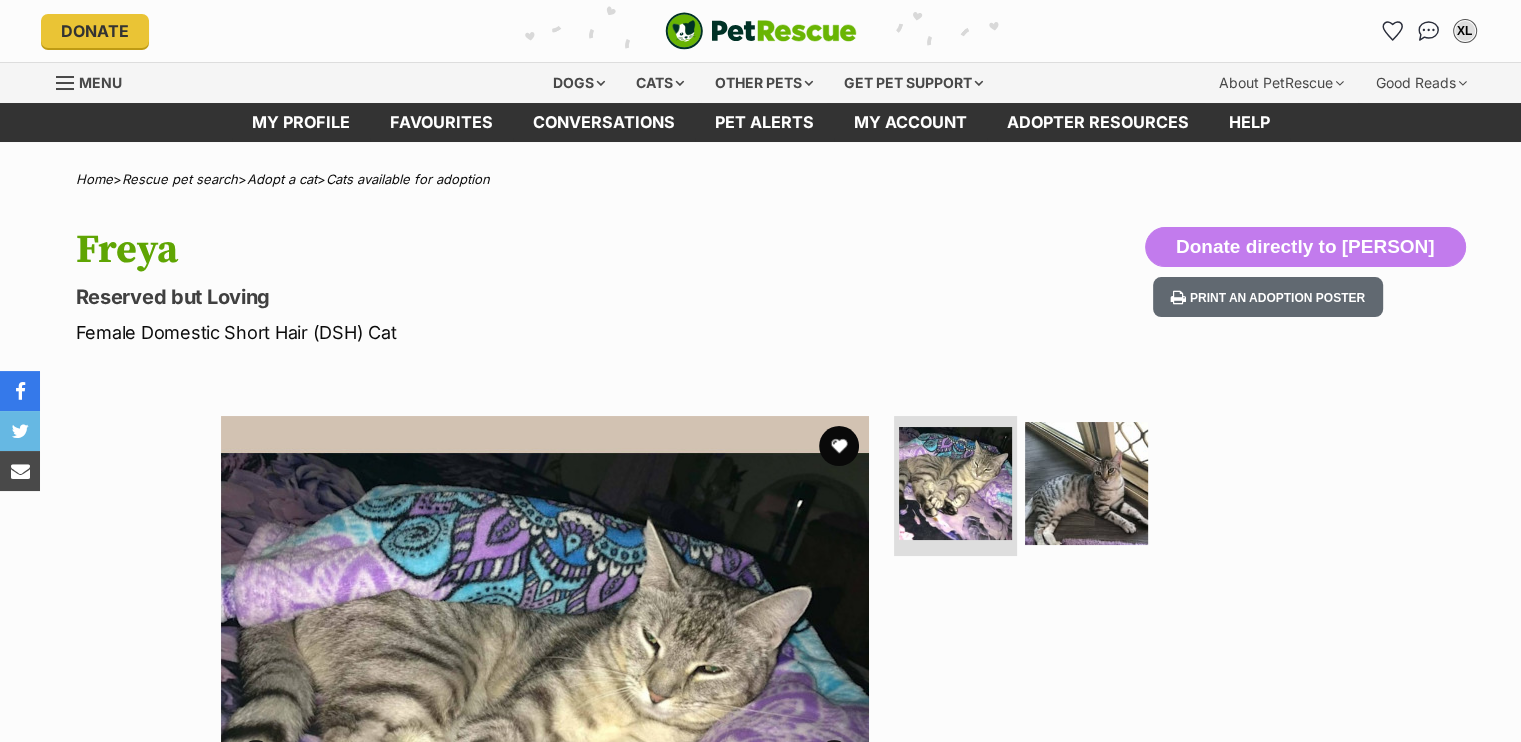 scroll, scrollTop: 108, scrollLeft: 0, axis: vertical 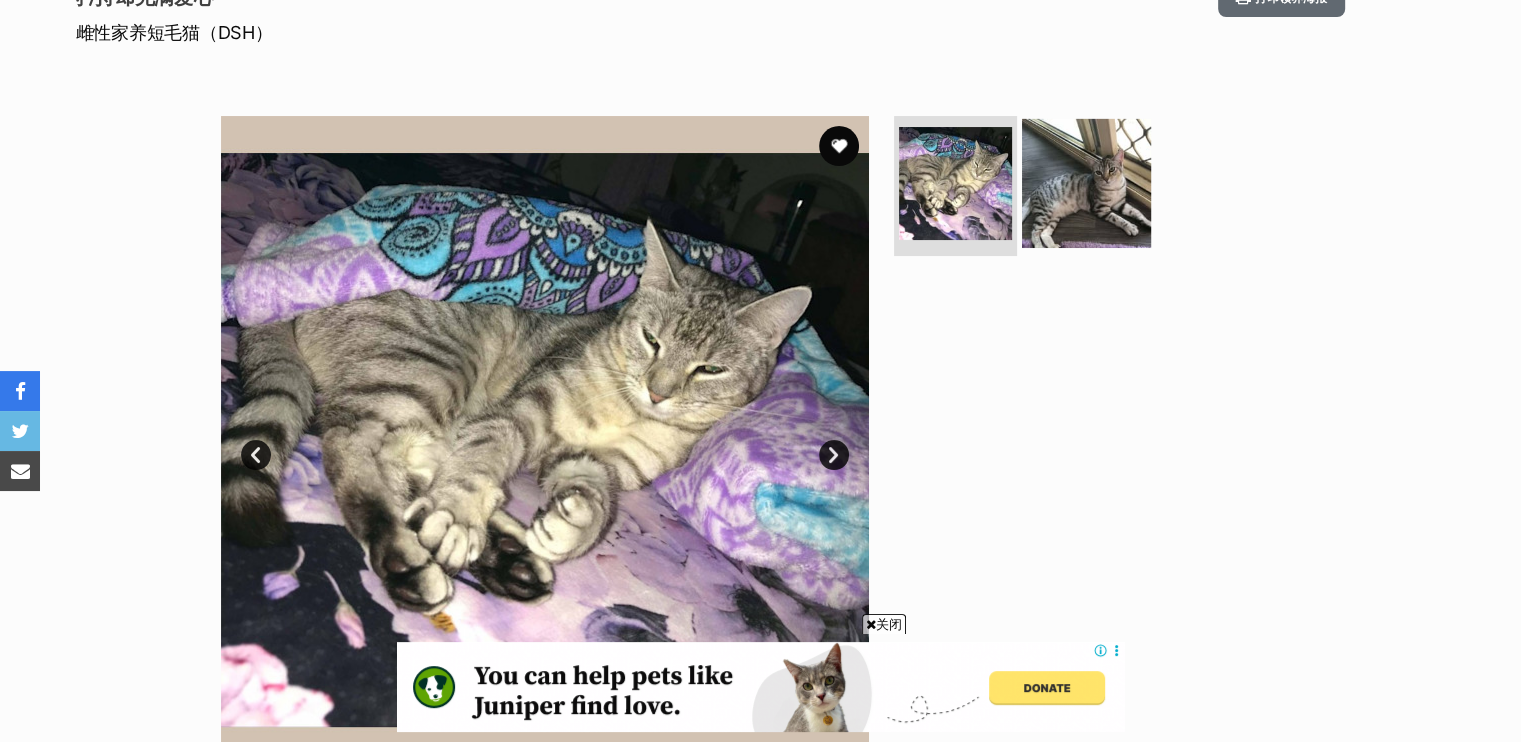click at bounding box center (1086, 183) 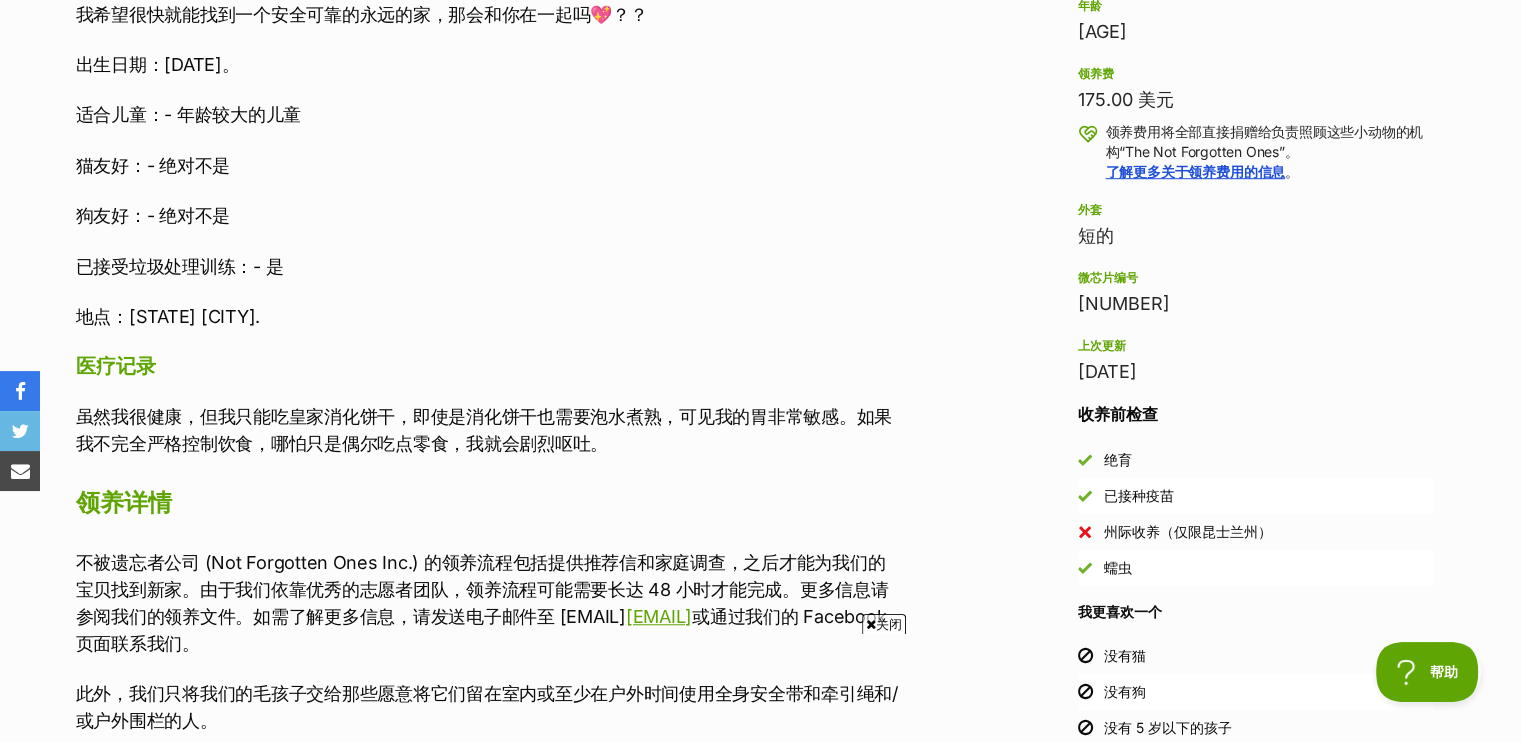 scroll, scrollTop: 1500, scrollLeft: 0, axis: vertical 